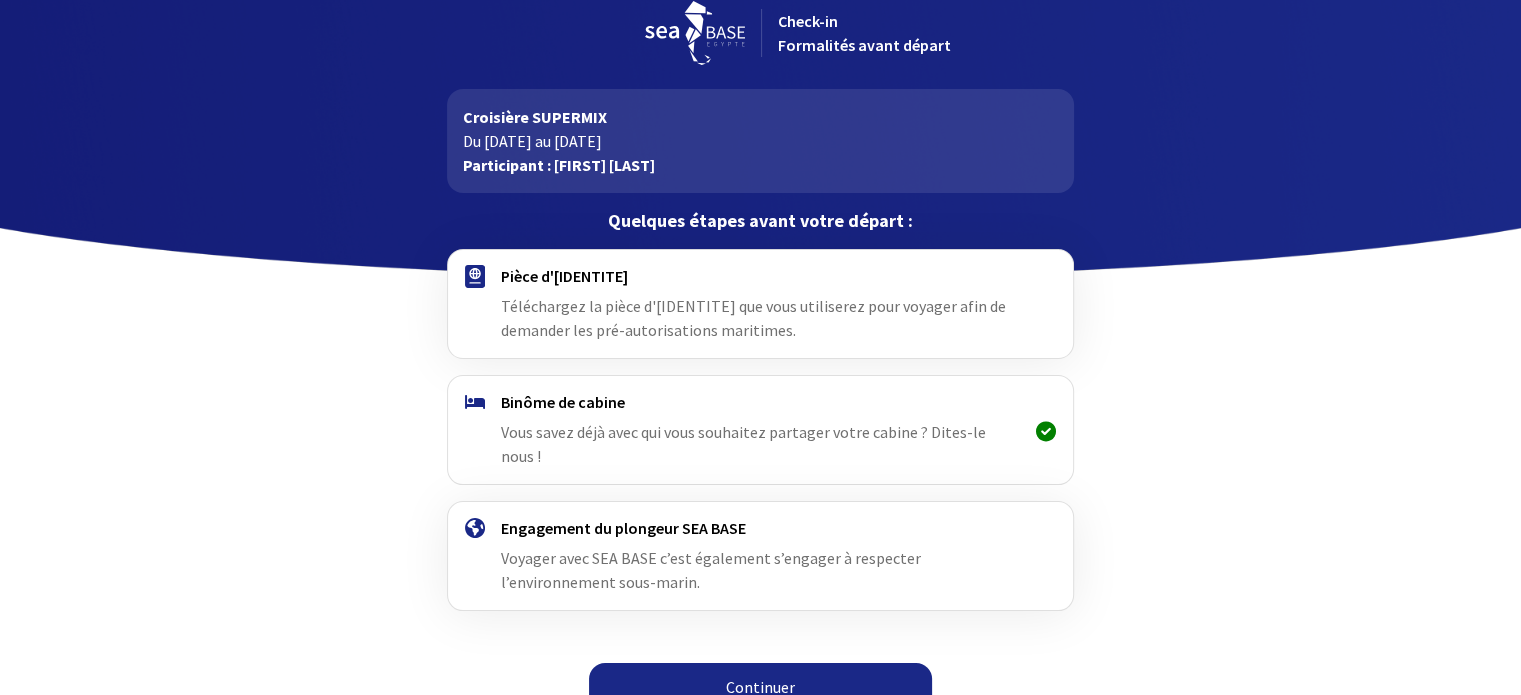 scroll, scrollTop: 25, scrollLeft: 0, axis: vertical 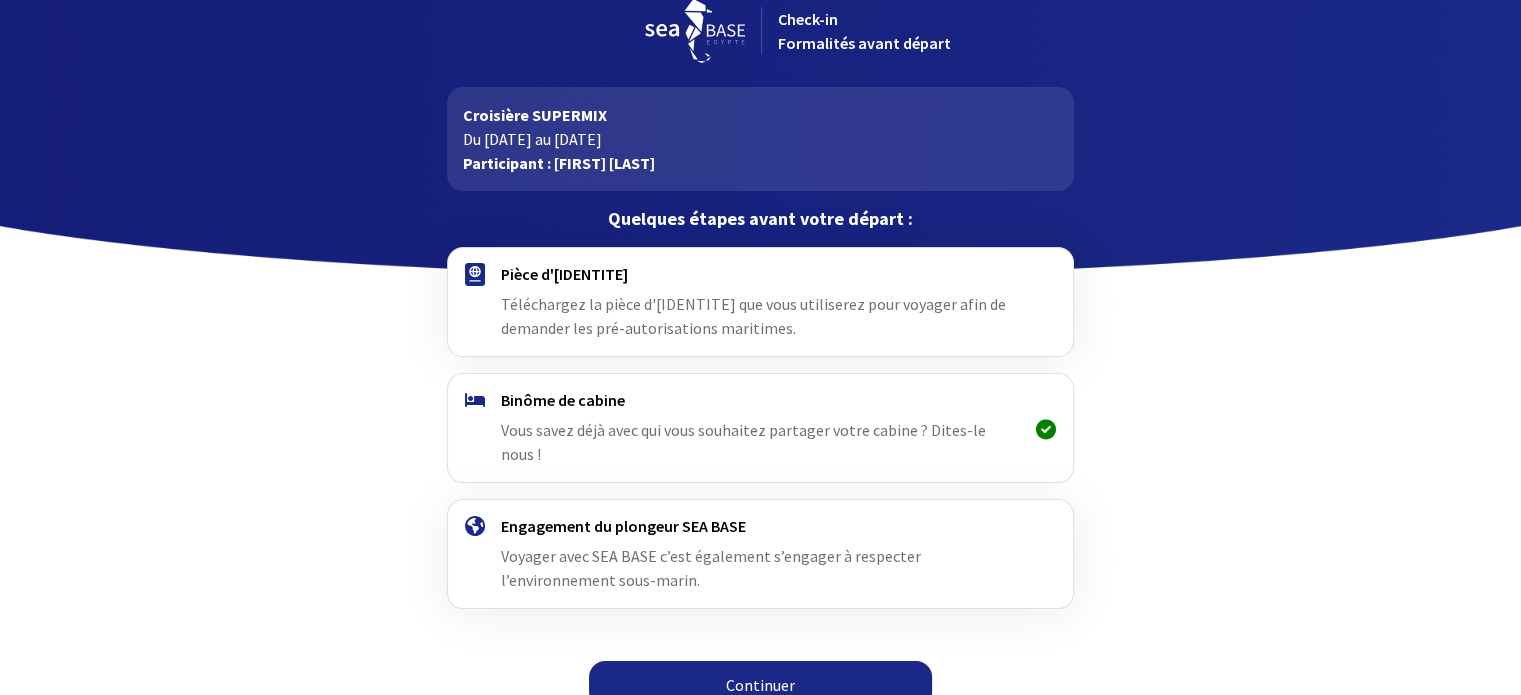 click on "Téléchargez la pièce d'[IDENTITE] que vous utiliserez pour voyager afin de demander les pré-autorisations maritimes." at bounding box center (753, 316) 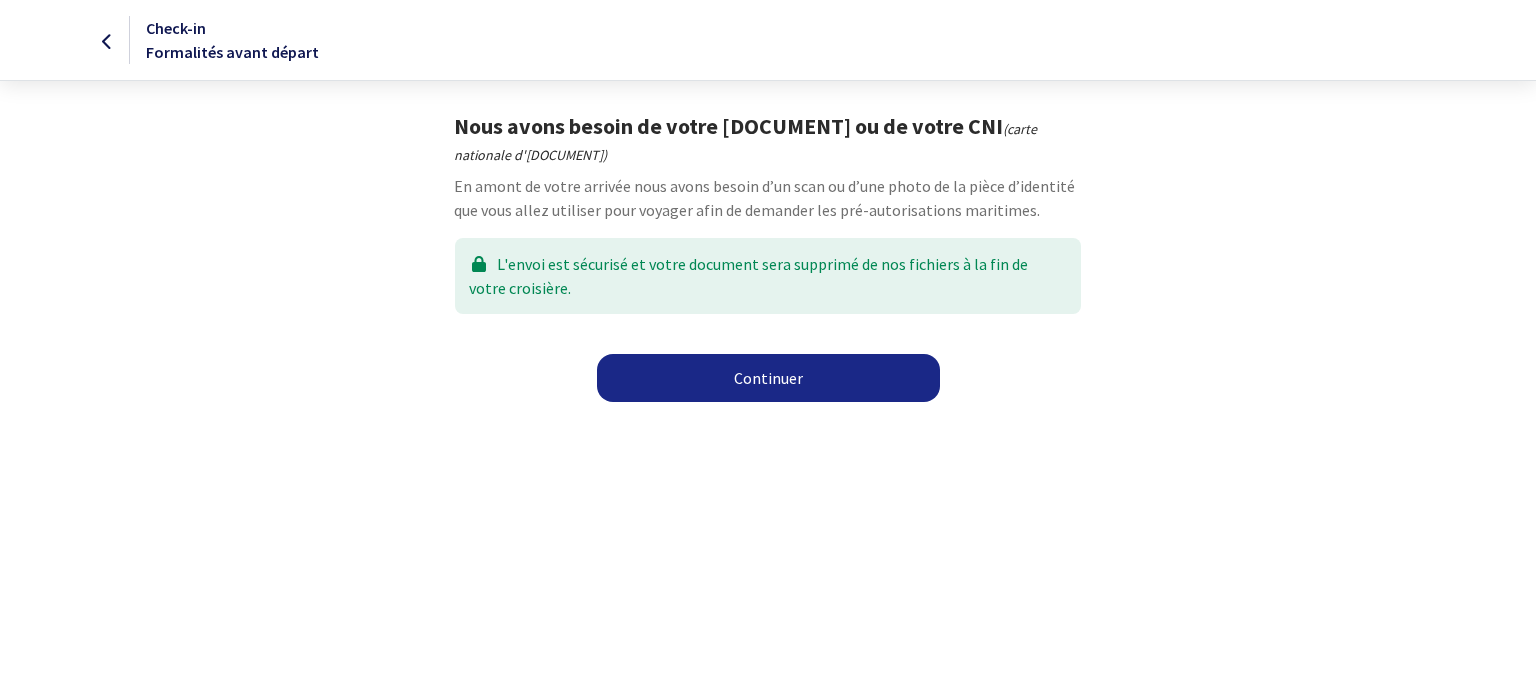 scroll, scrollTop: 0, scrollLeft: 0, axis: both 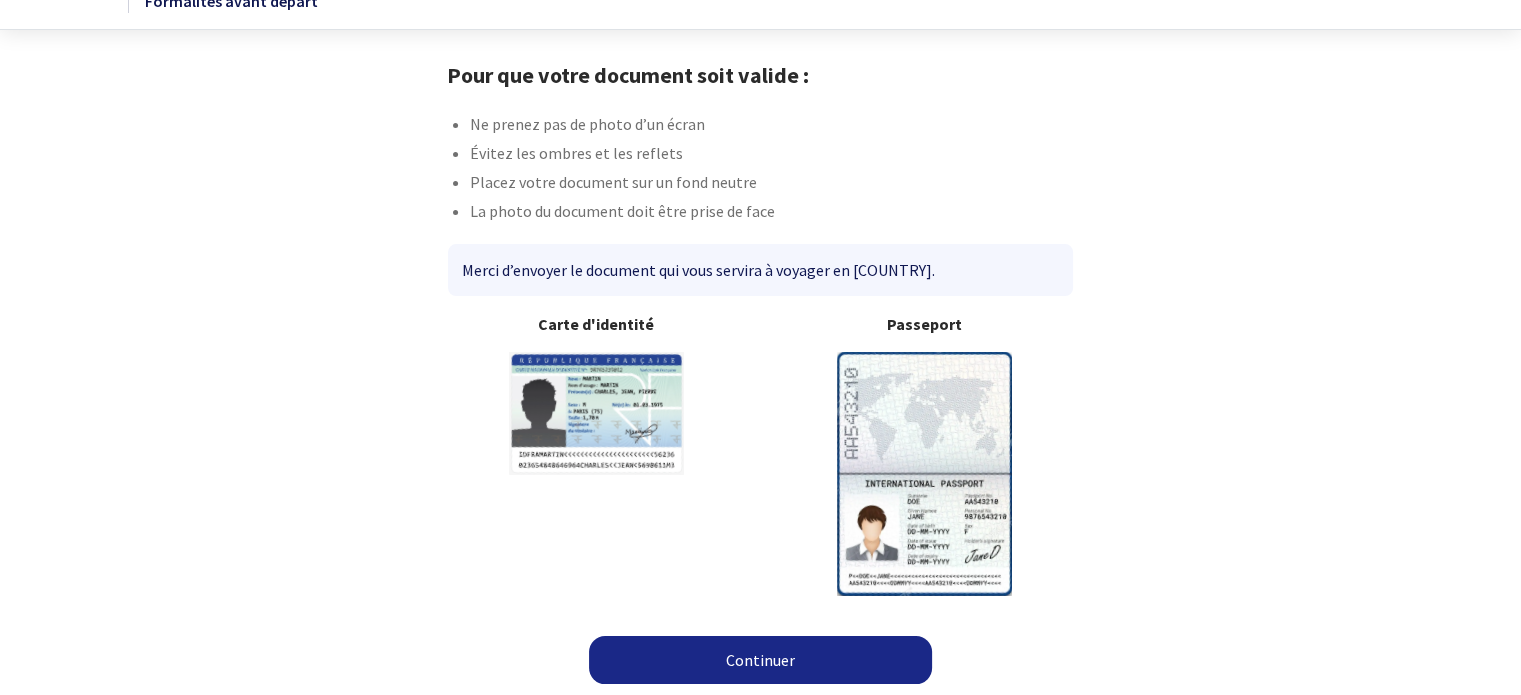click on "Continuer" at bounding box center [760, 660] 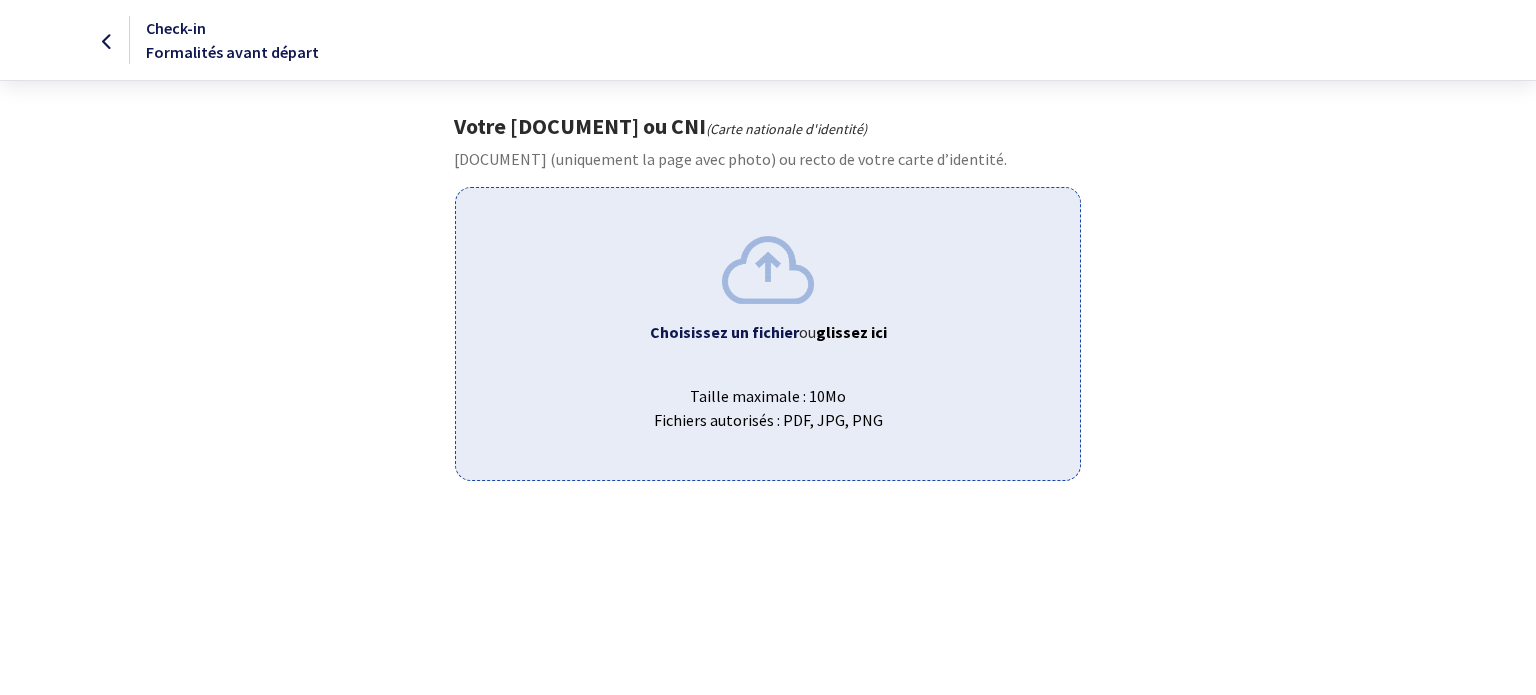 scroll, scrollTop: 0, scrollLeft: 0, axis: both 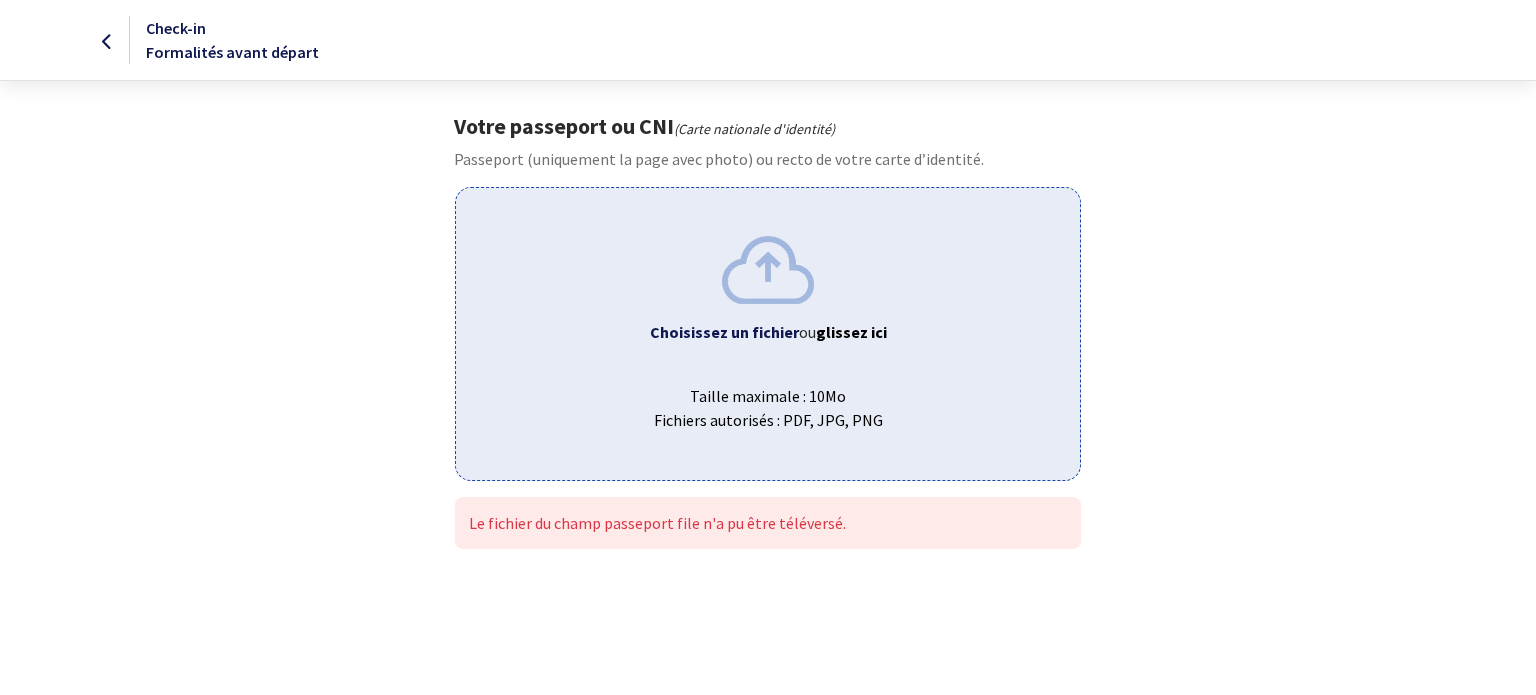 click on "glissez ici" at bounding box center (851, 332) 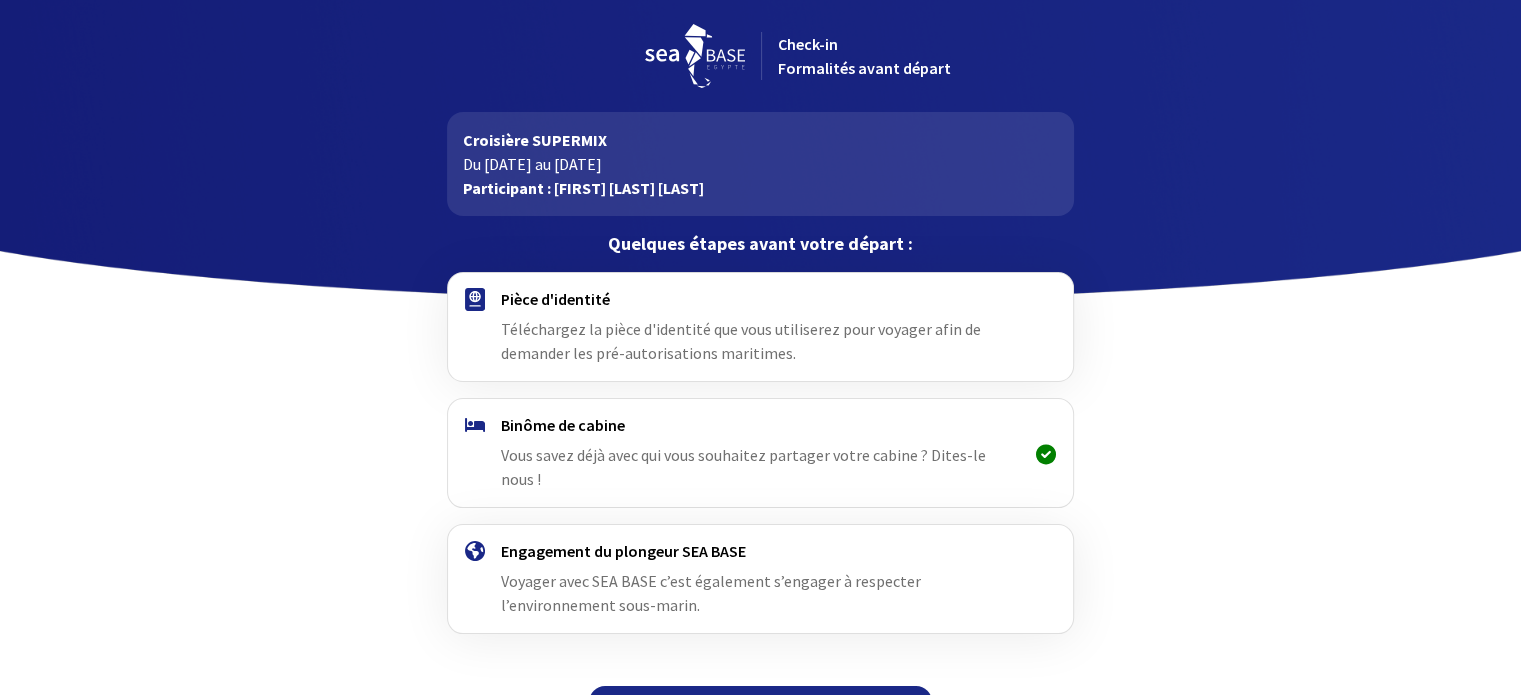 scroll, scrollTop: 25, scrollLeft: 0, axis: vertical 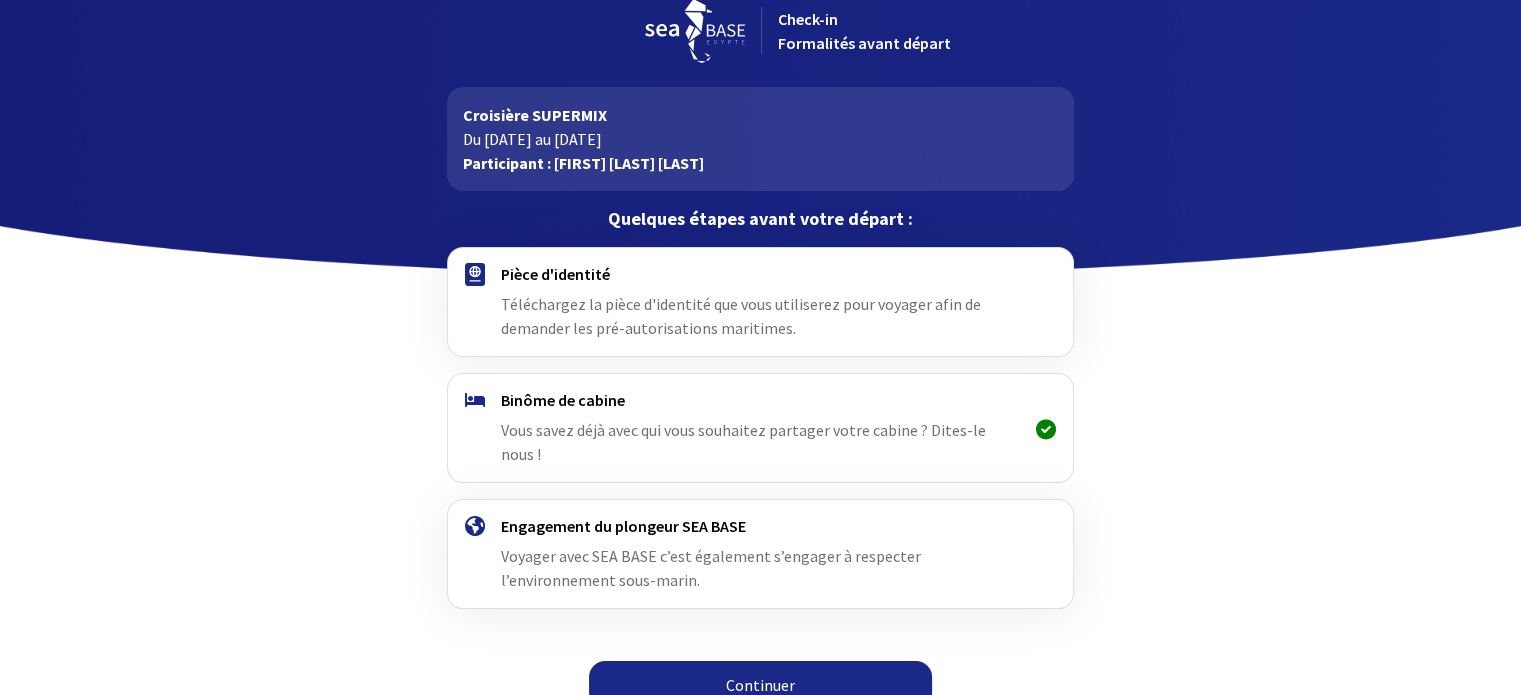 click on "Continuer" at bounding box center [760, 685] 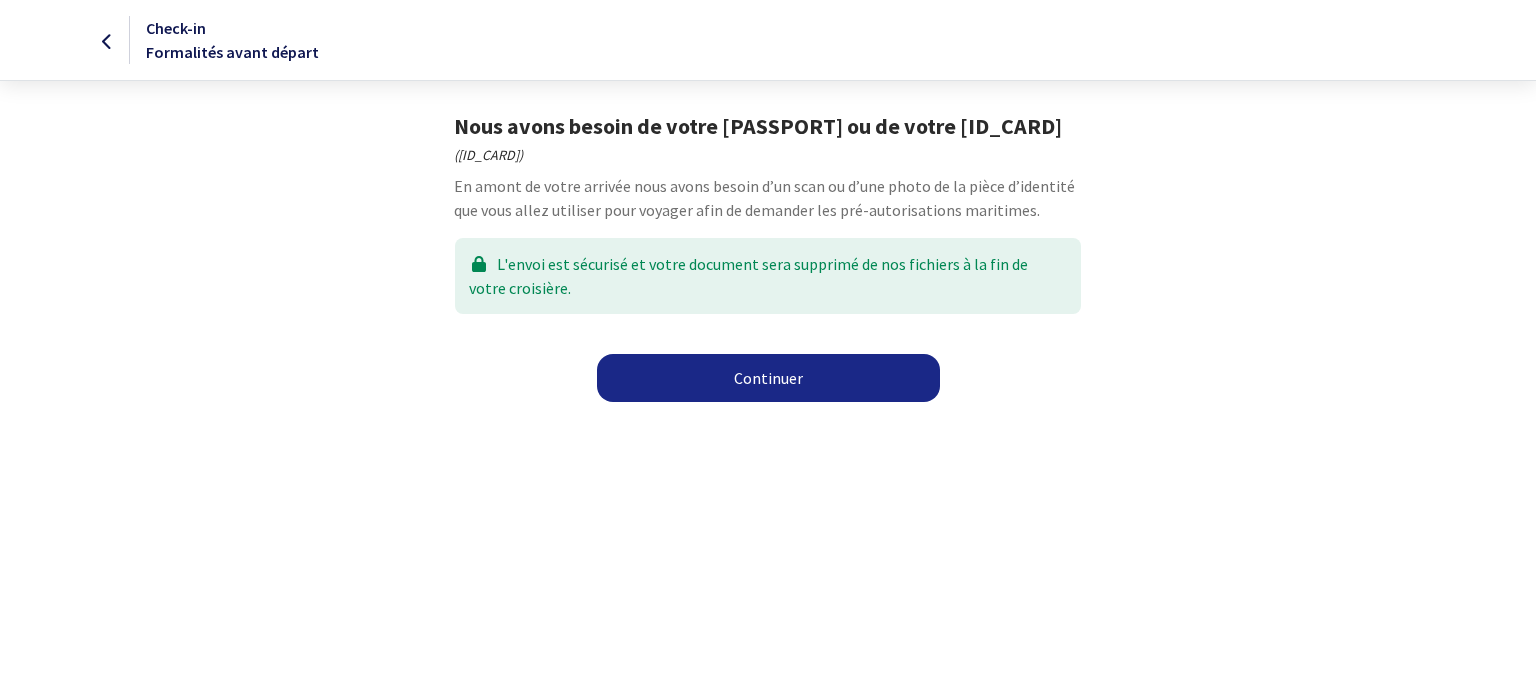 scroll, scrollTop: 0, scrollLeft: 0, axis: both 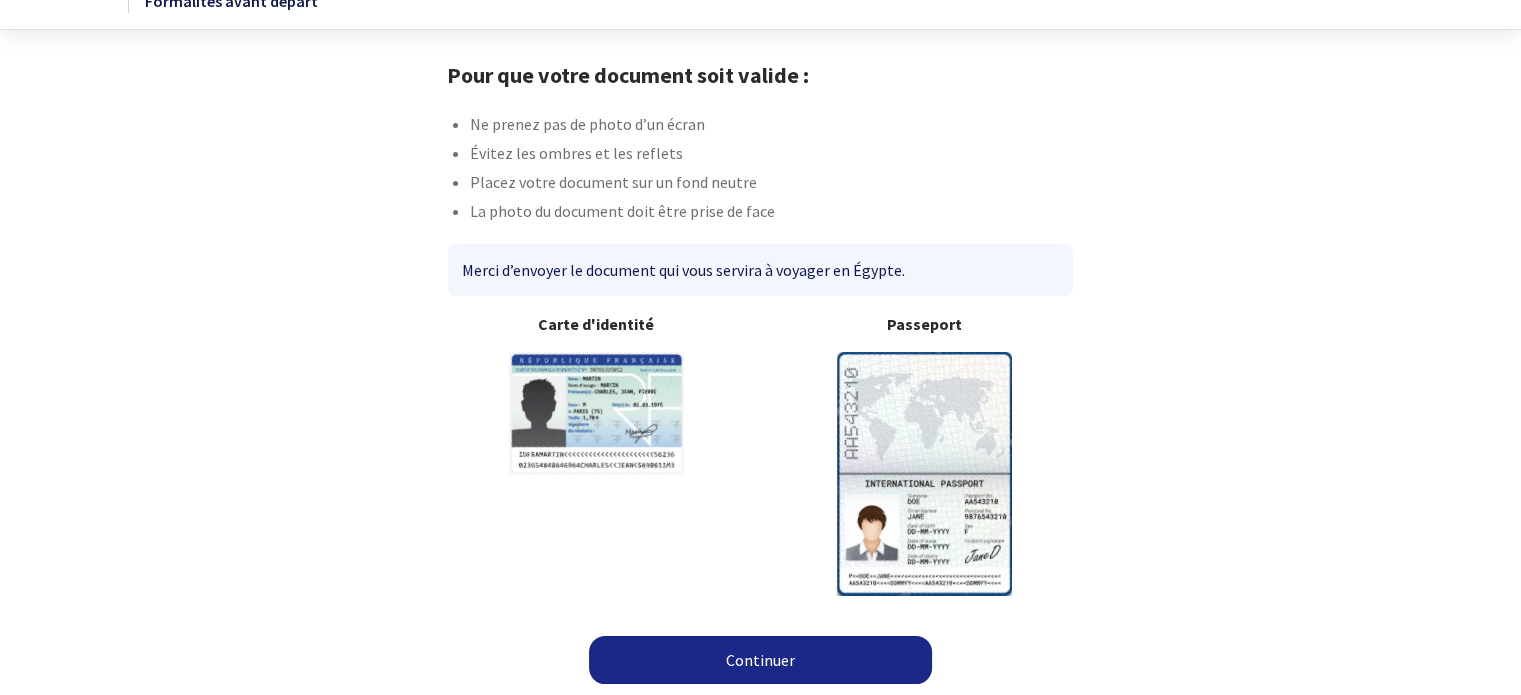 click on "Continuer" at bounding box center [760, 660] 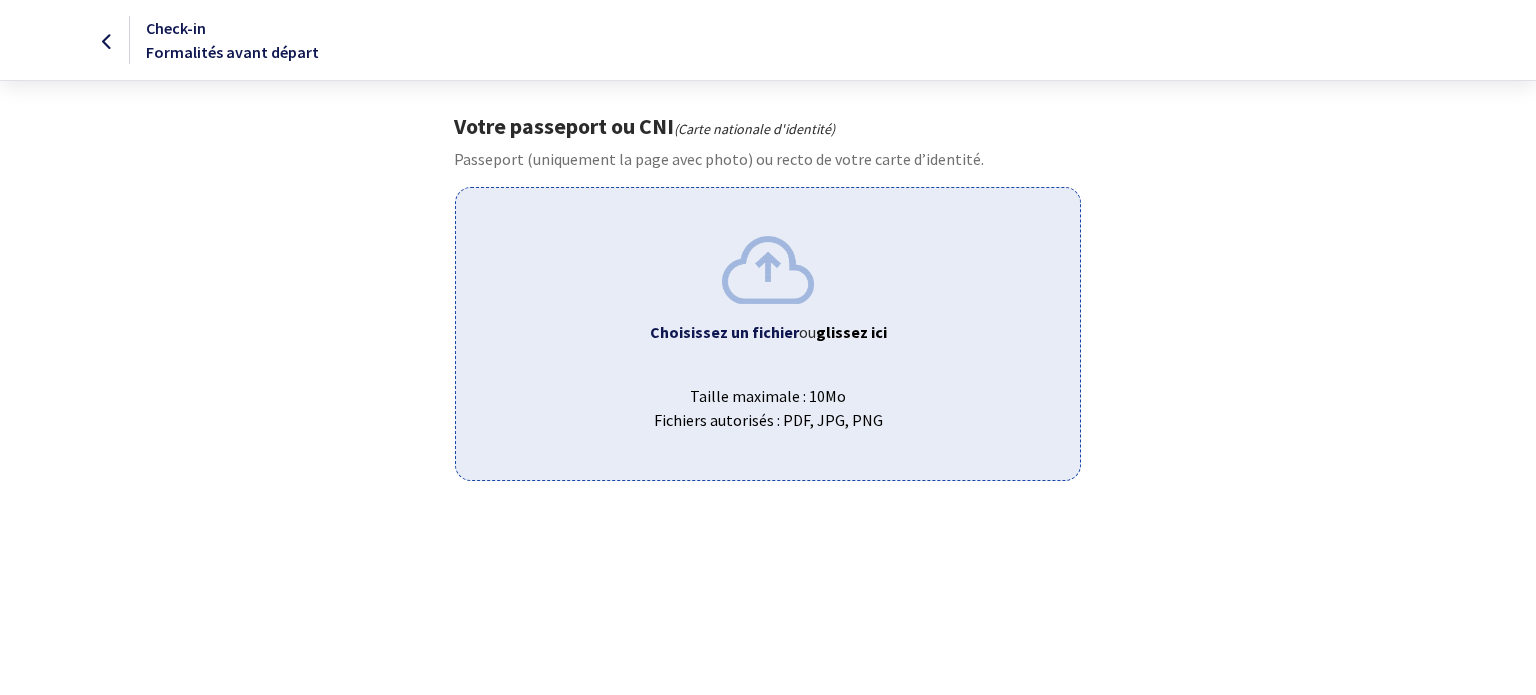 scroll, scrollTop: 0, scrollLeft: 0, axis: both 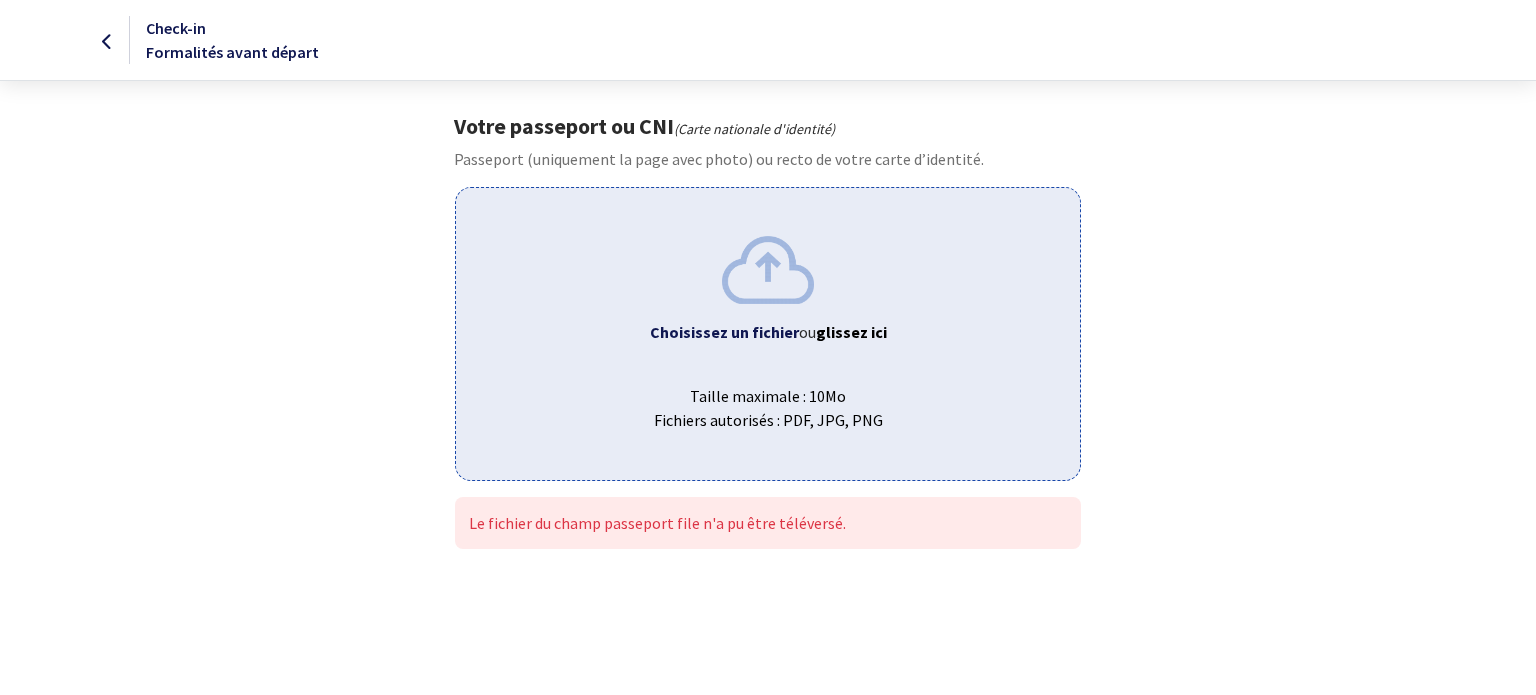 click on "glissez ici" at bounding box center [851, 332] 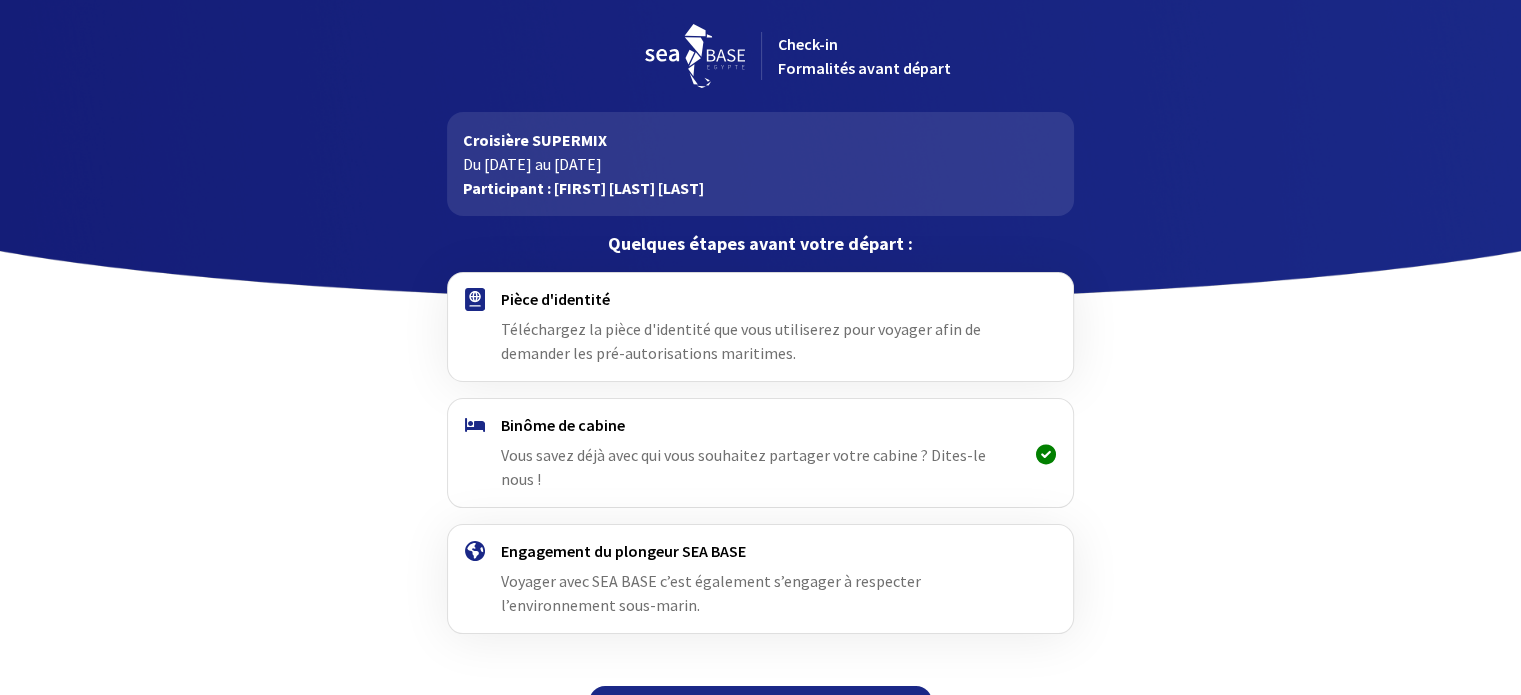scroll, scrollTop: 25, scrollLeft: 0, axis: vertical 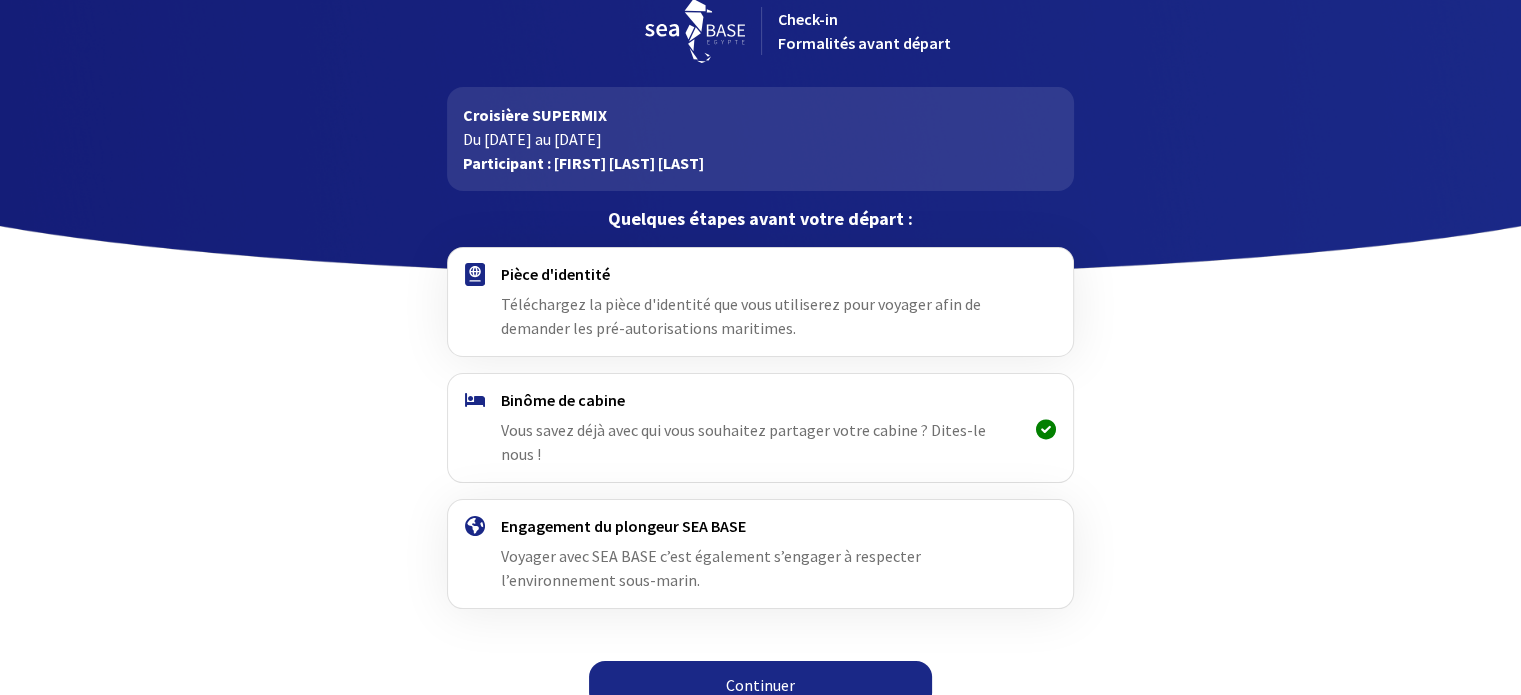 click on "Continuer" at bounding box center [760, 685] 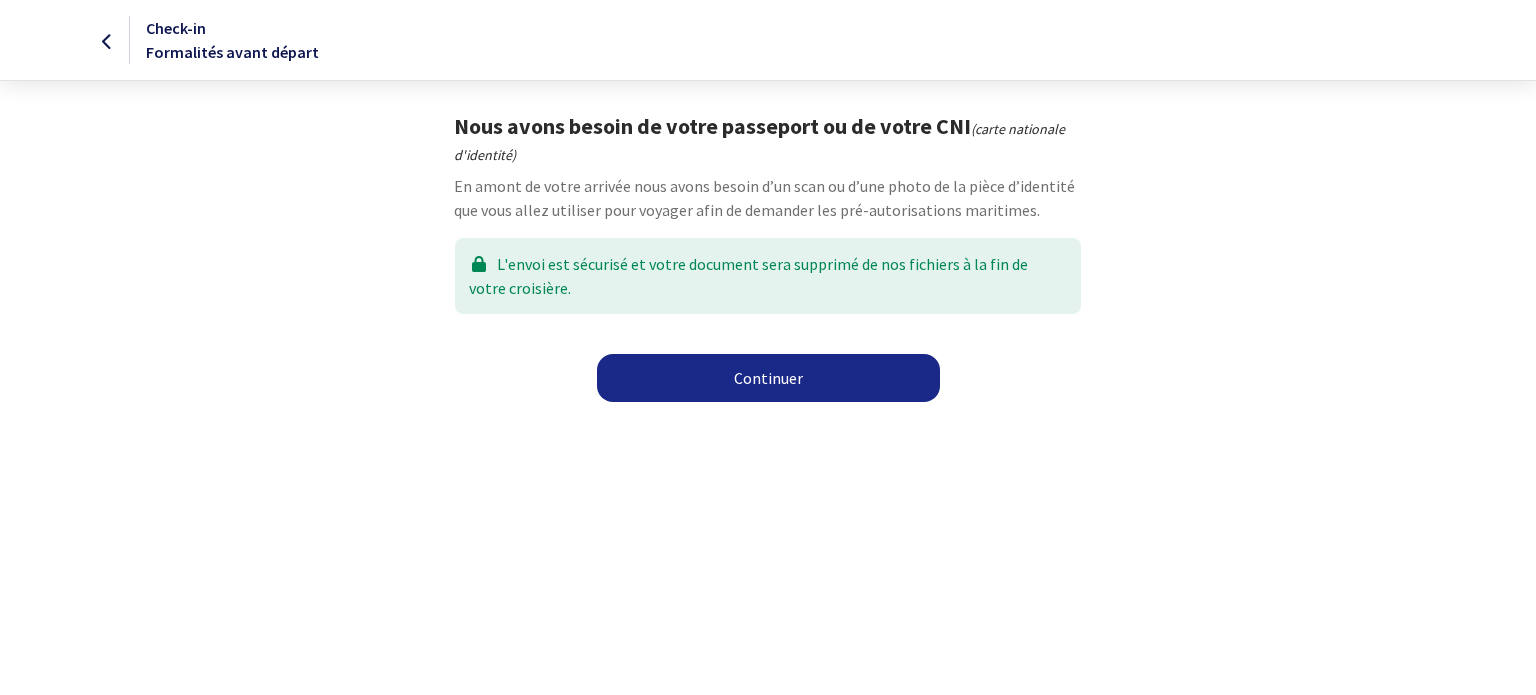 scroll, scrollTop: 0, scrollLeft: 0, axis: both 